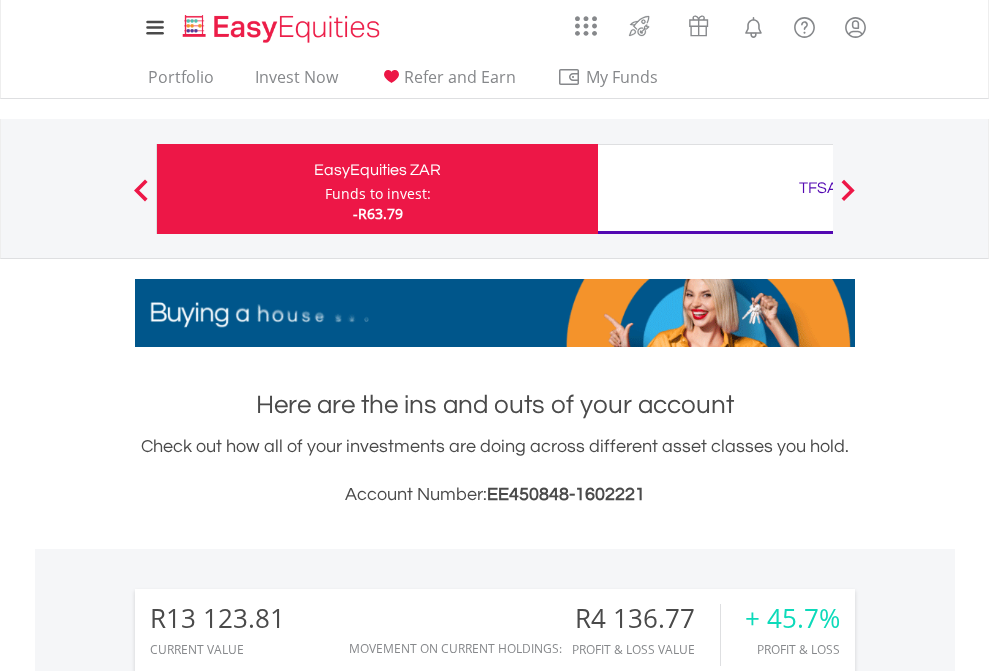 scroll, scrollTop: 0, scrollLeft: 0, axis: both 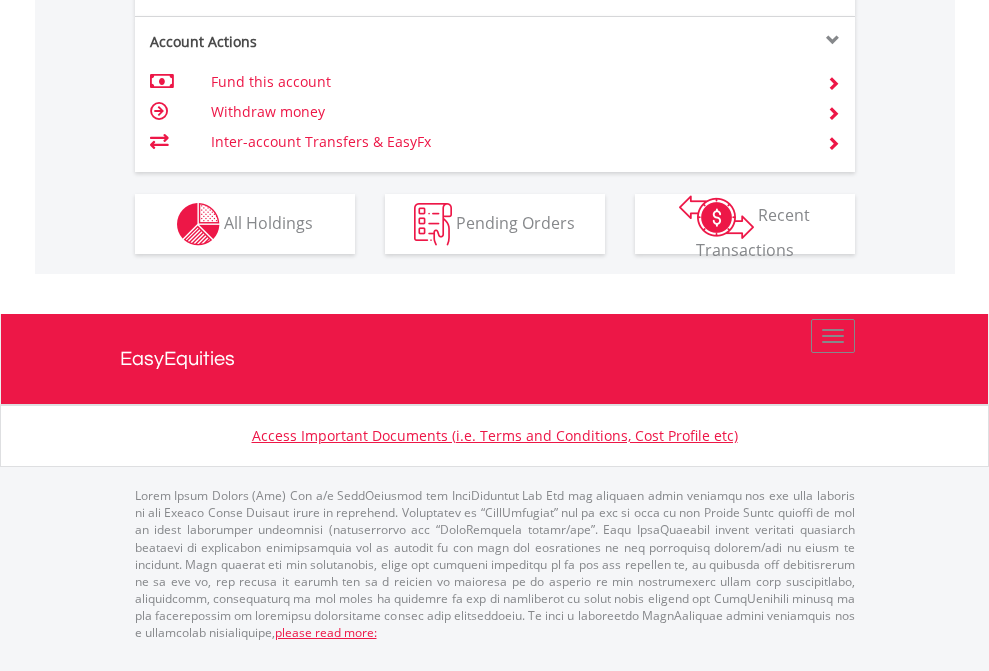click on "Investment types" at bounding box center (706, -337) 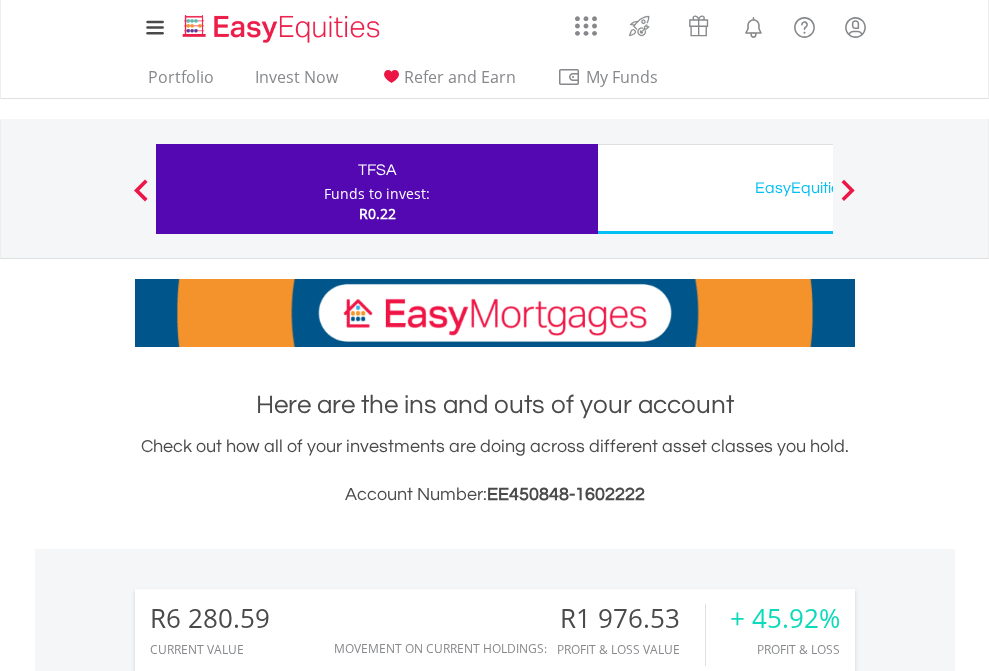 scroll, scrollTop: 1877, scrollLeft: 0, axis: vertical 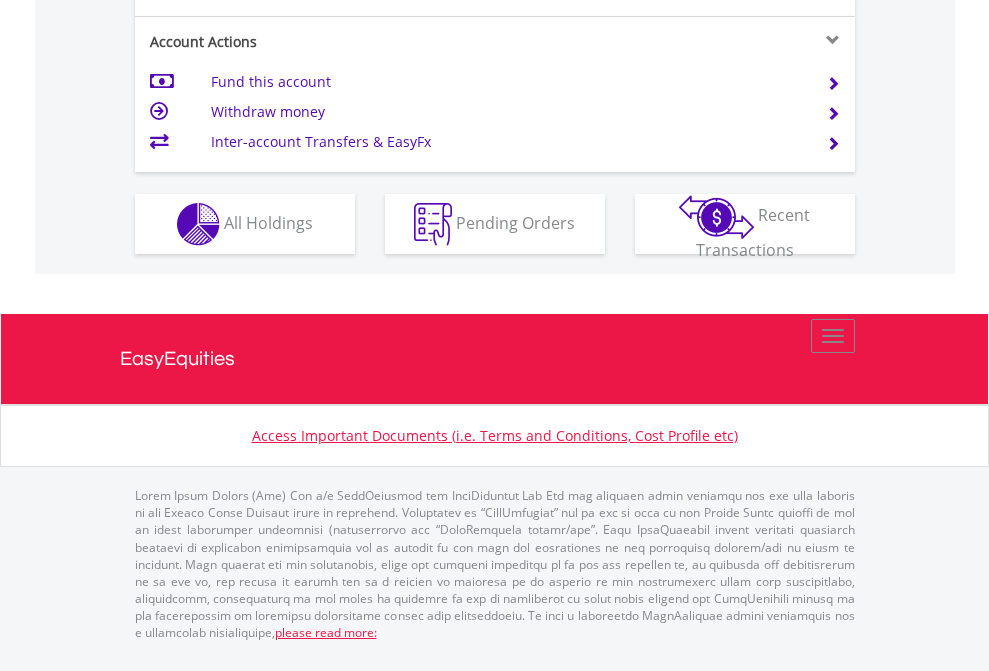 click on "Investment types" at bounding box center [706, -337] 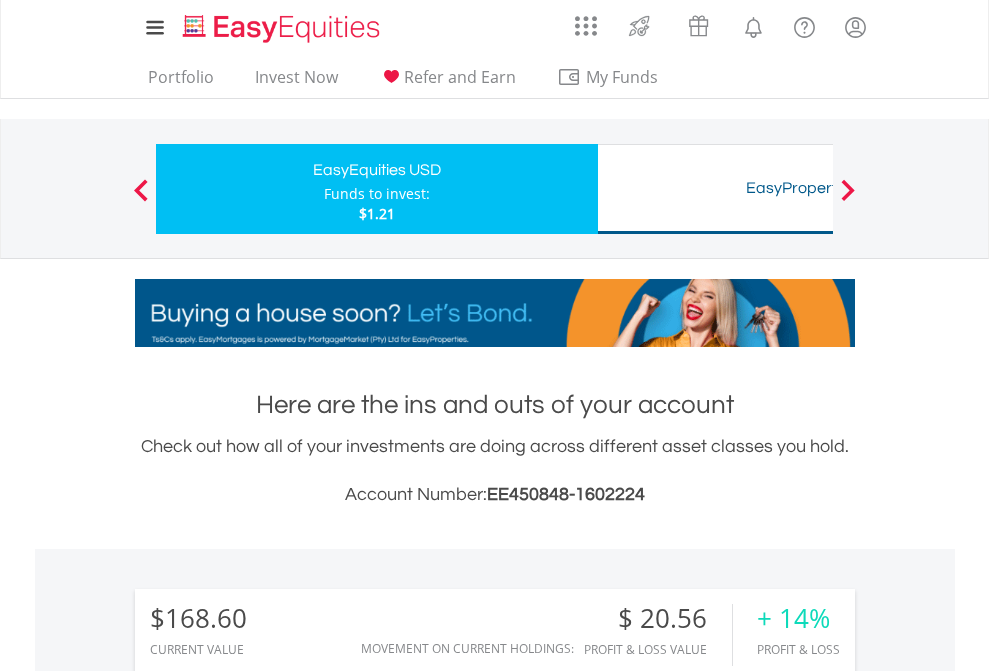 scroll, scrollTop: 1877, scrollLeft: 0, axis: vertical 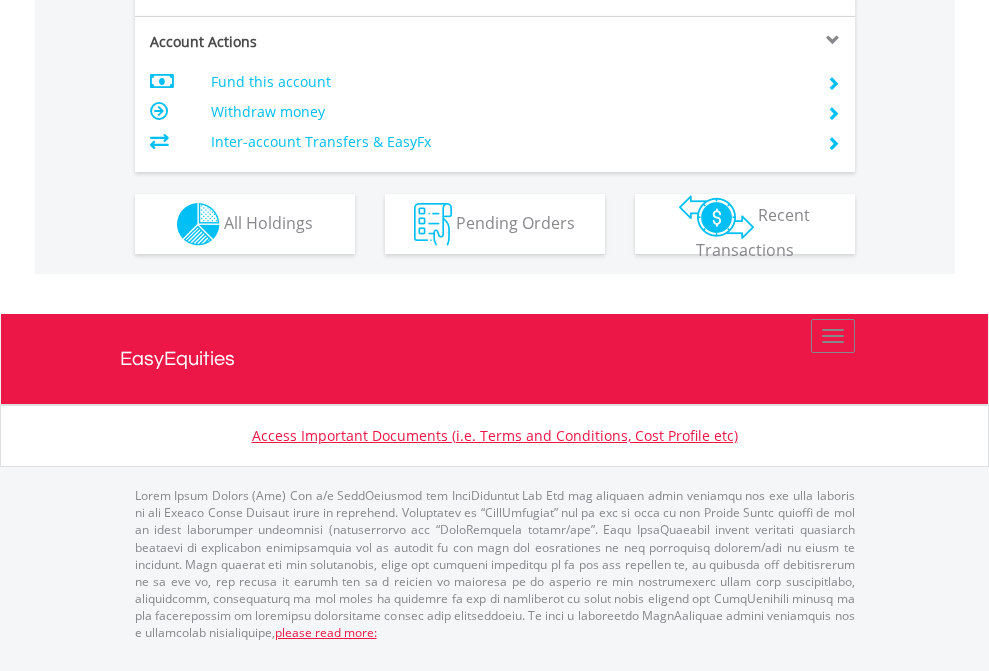 click on "Investment types" at bounding box center [706, -337] 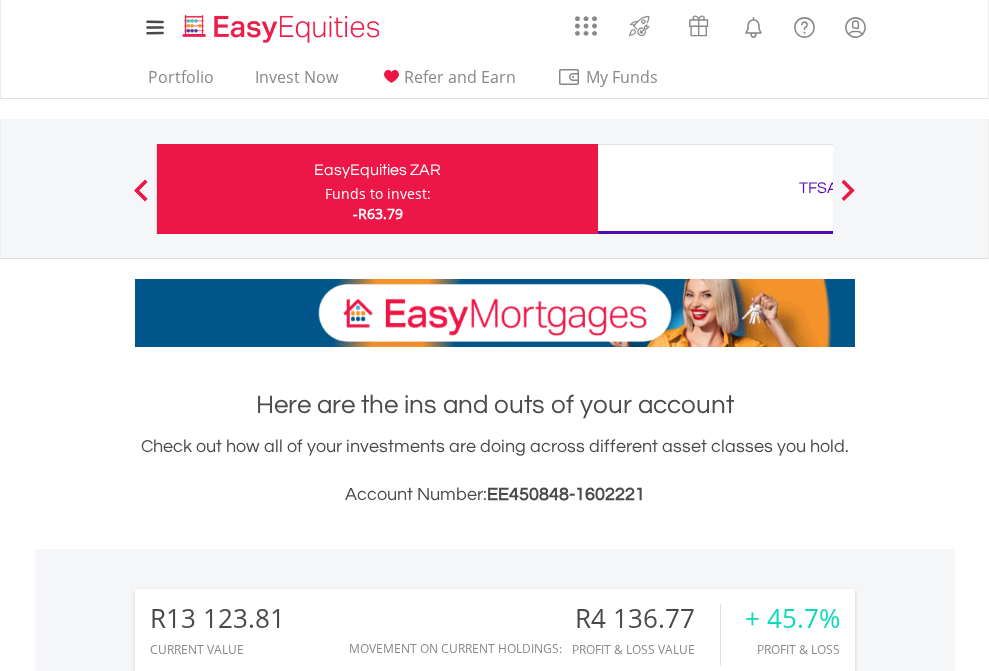 scroll, scrollTop: 144, scrollLeft: 0, axis: vertical 